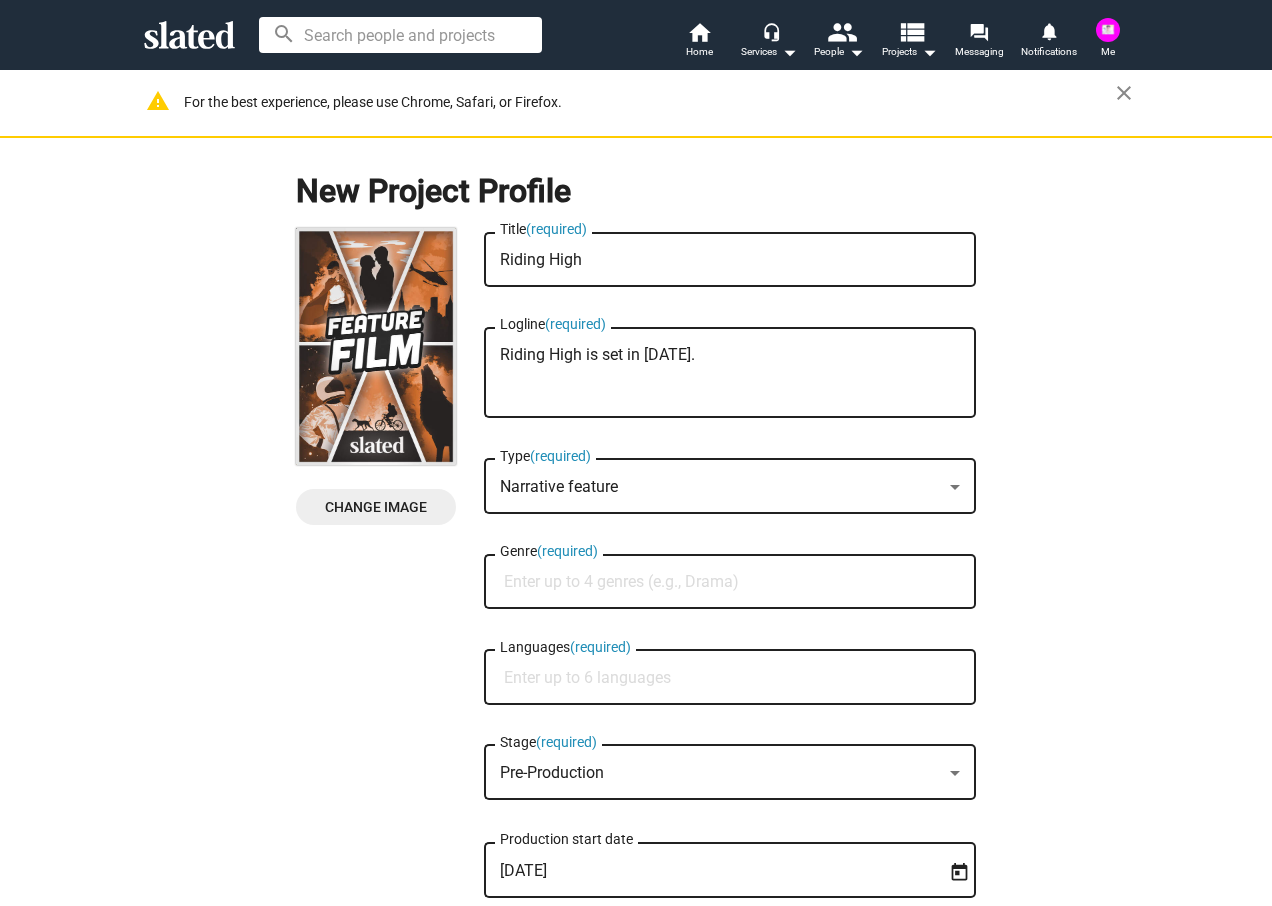 scroll, scrollTop: 0, scrollLeft: 0, axis: both 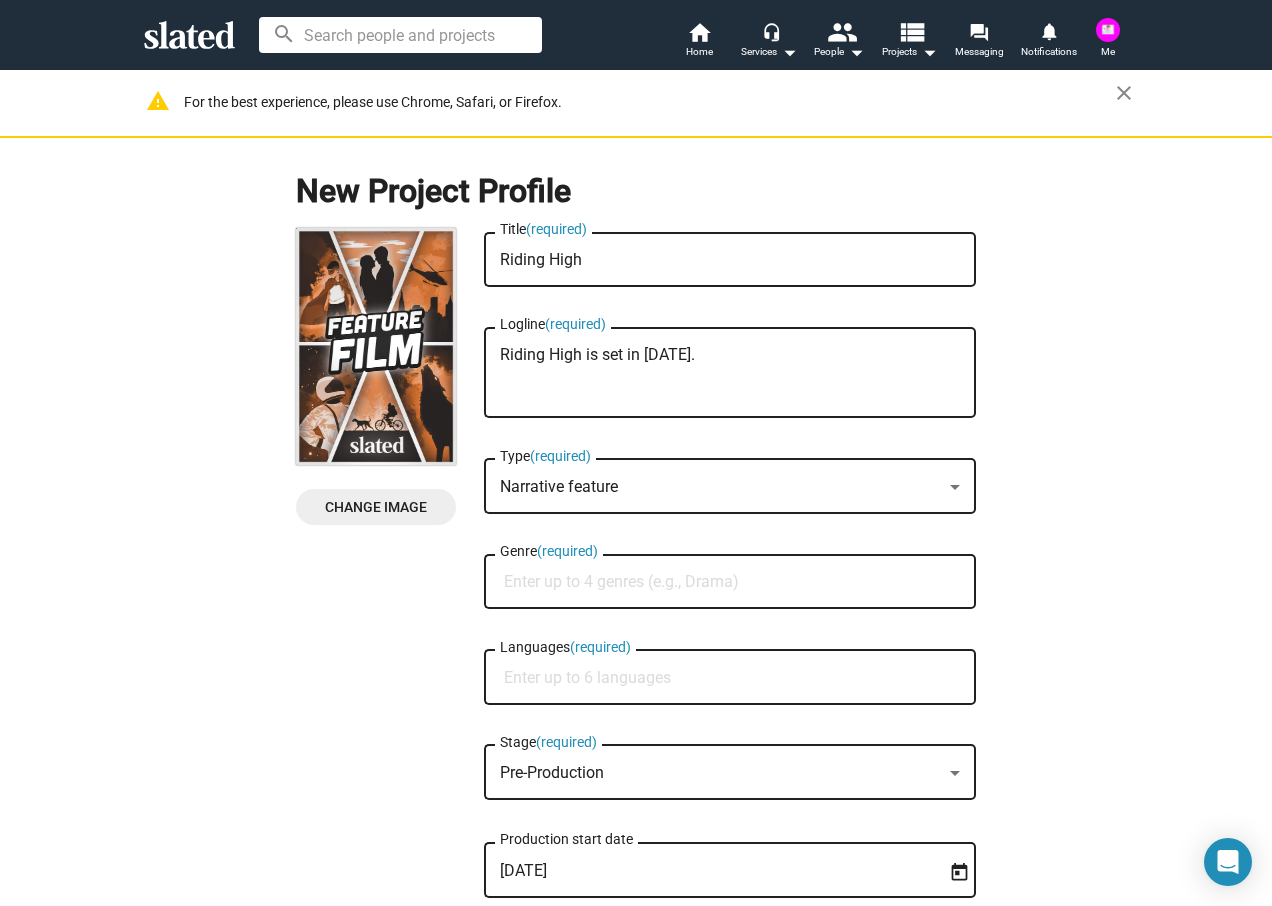 click on "Genre  (required)" at bounding box center [734, 582] 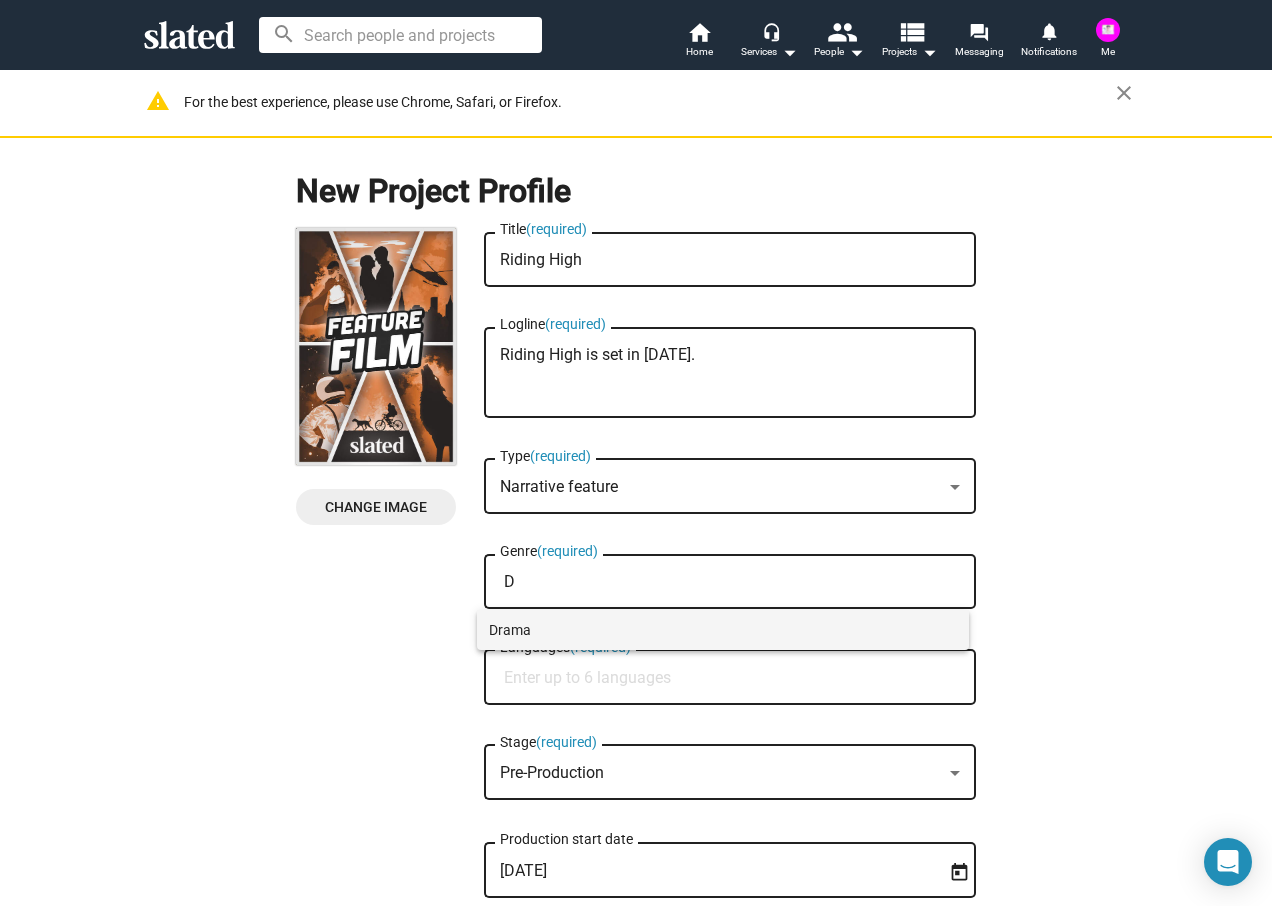 type on "D" 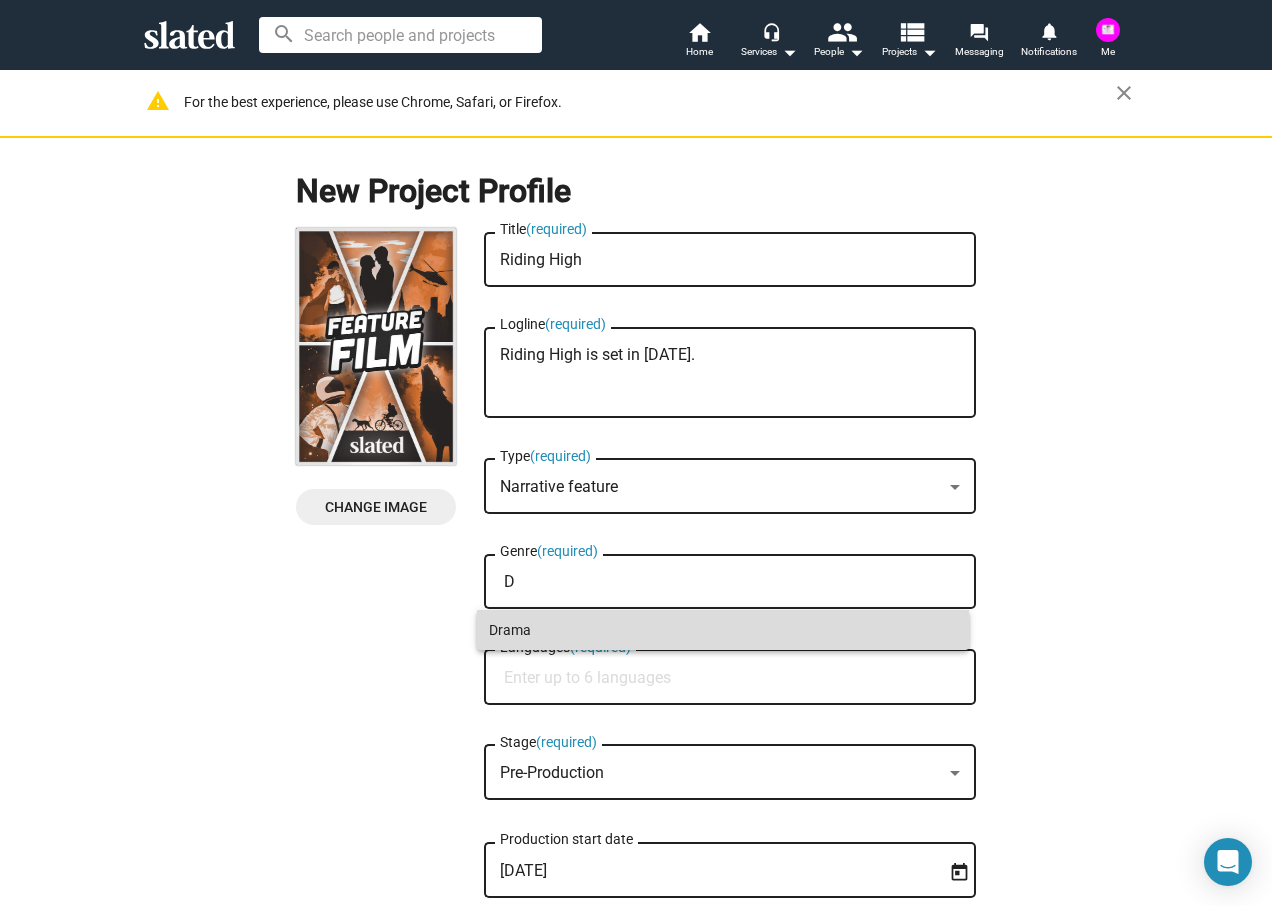 click on "Drama" at bounding box center (723, 630) 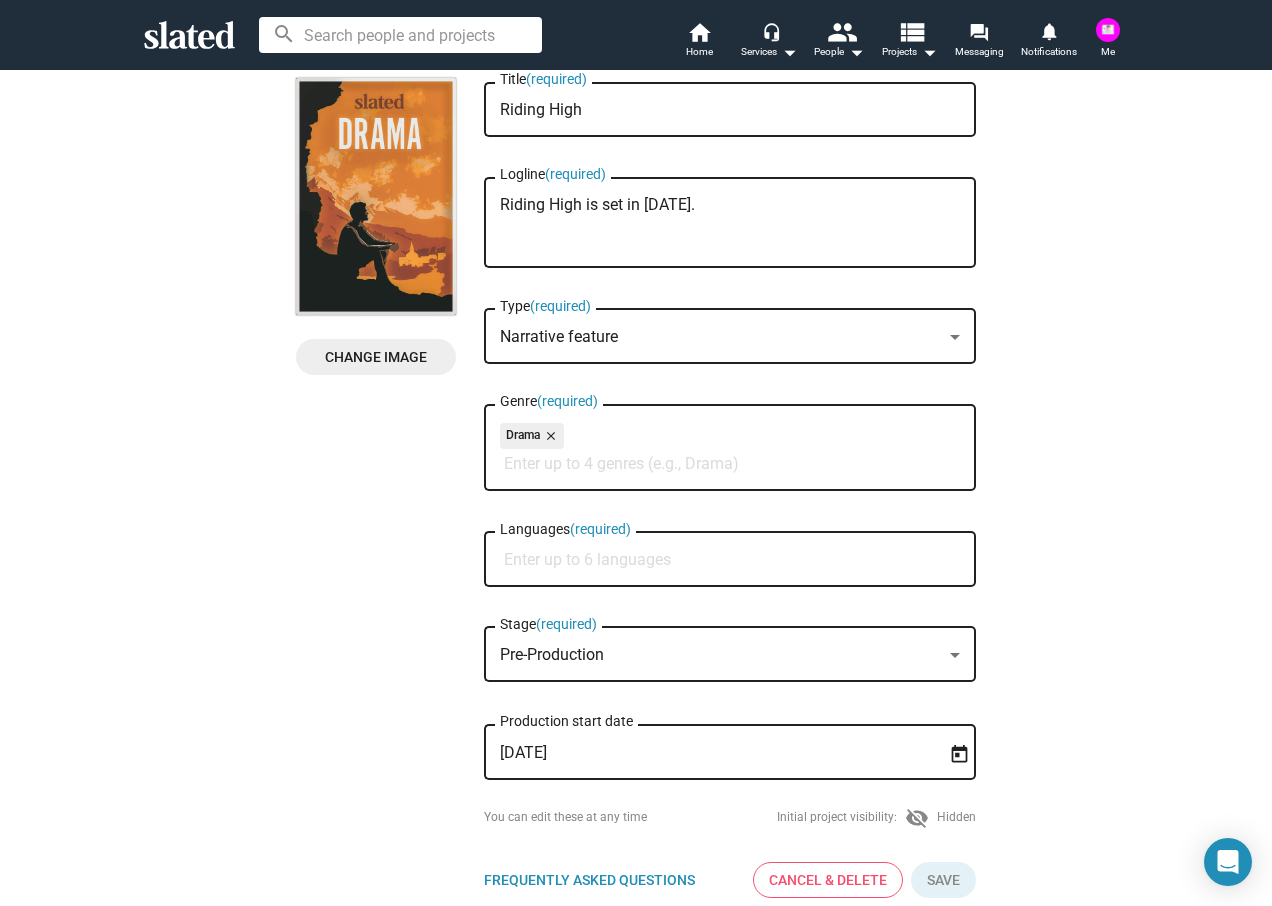 scroll, scrollTop: 200, scrollLeft: 0, axis: vertical 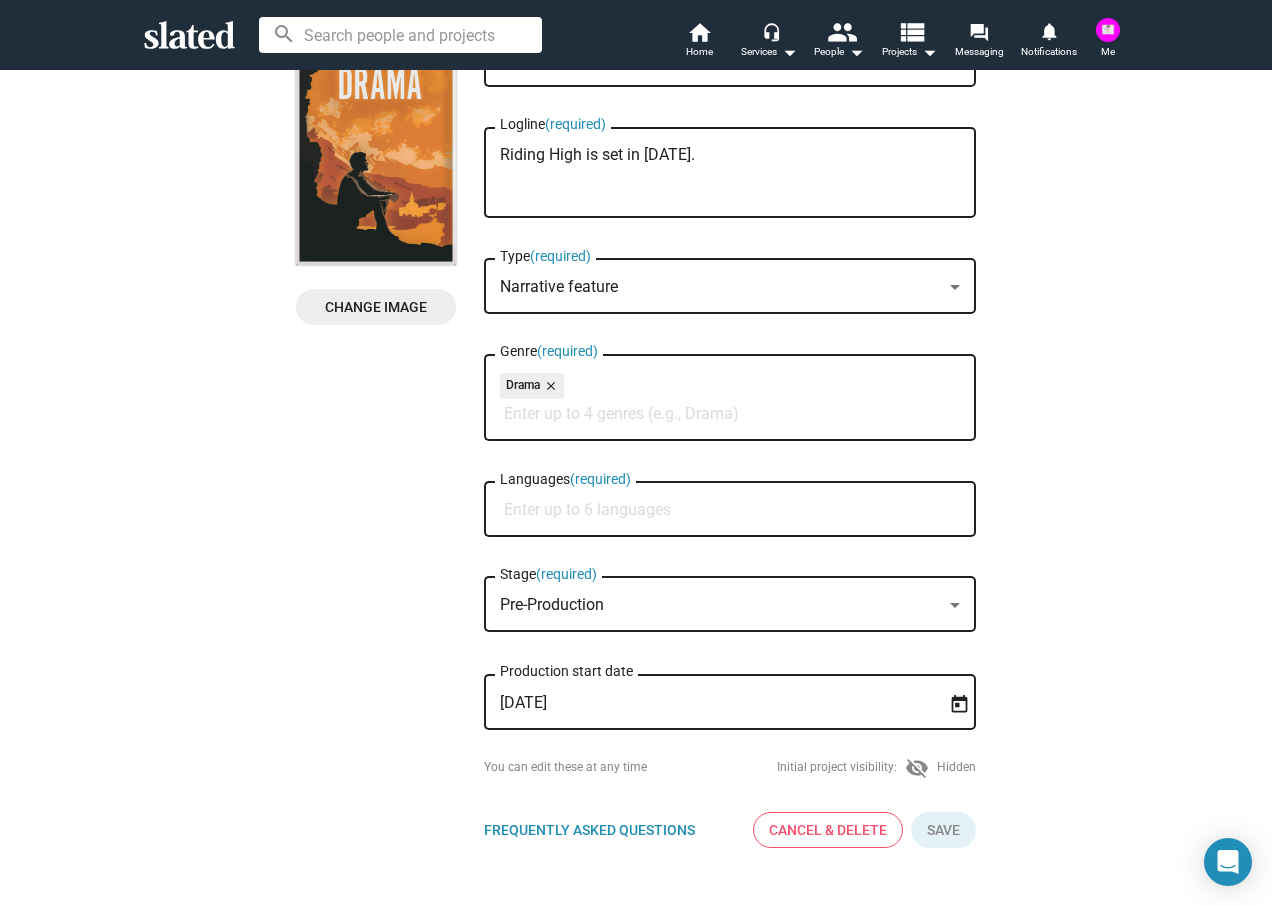 click on "Languages  (required)" 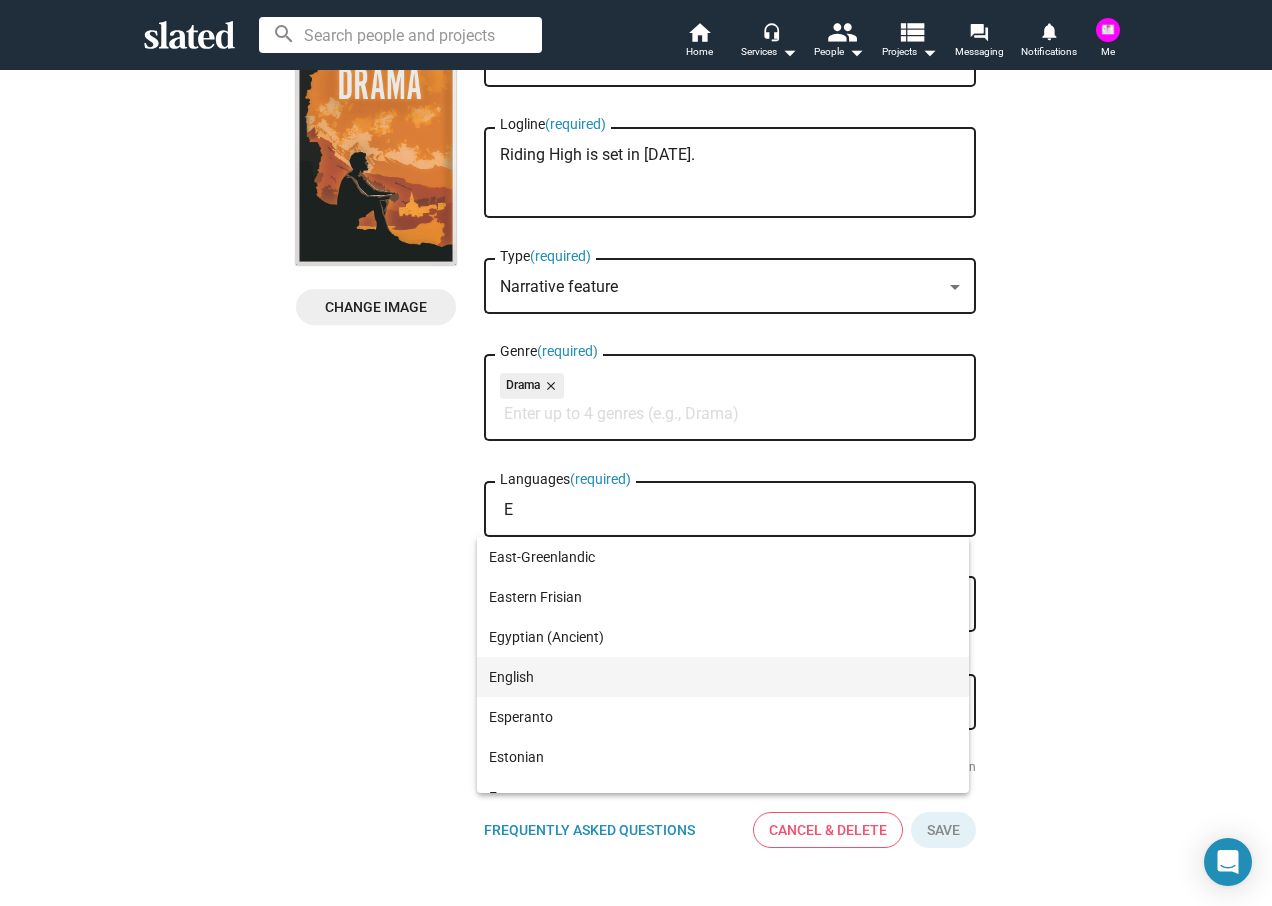 type on "E" 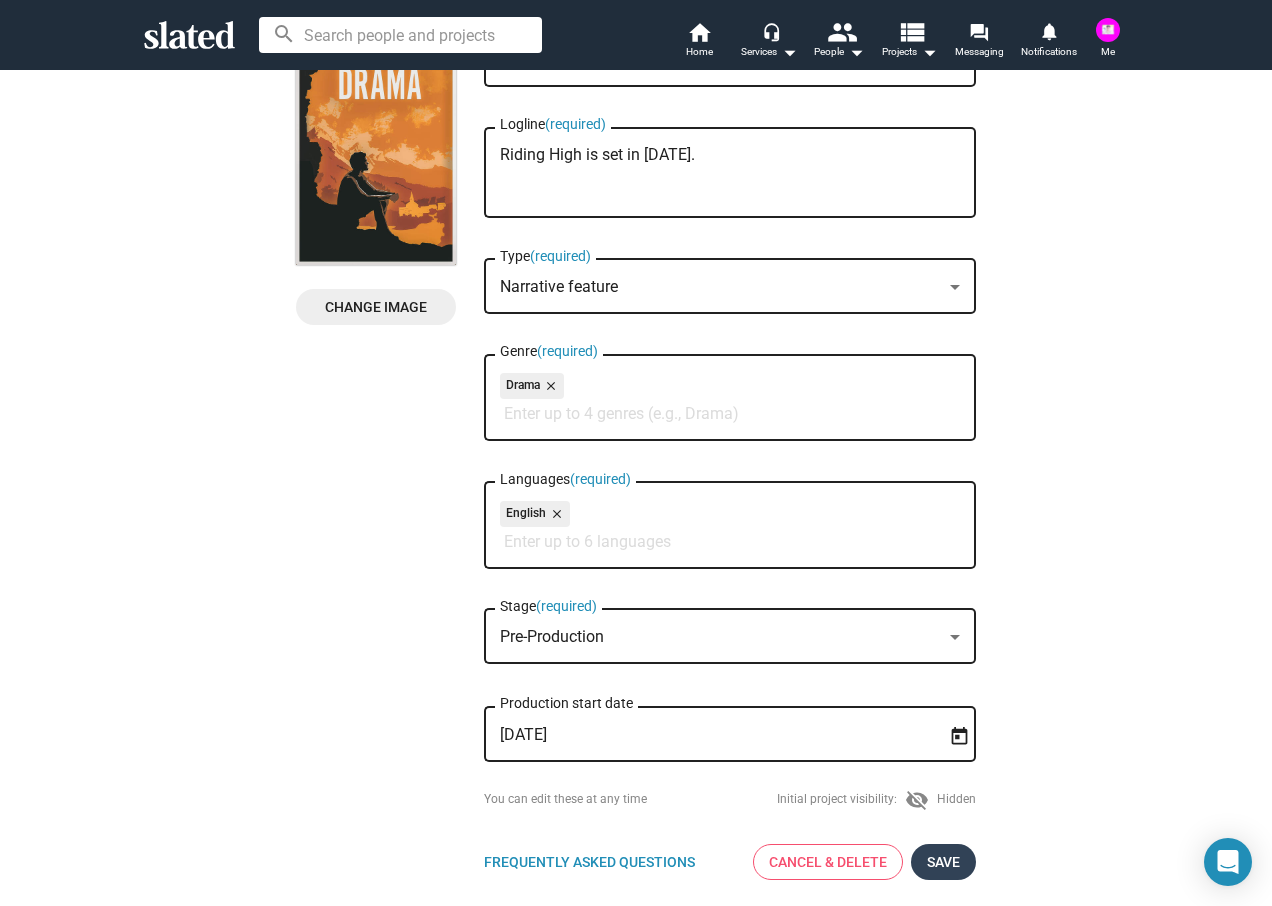 click on "Save" 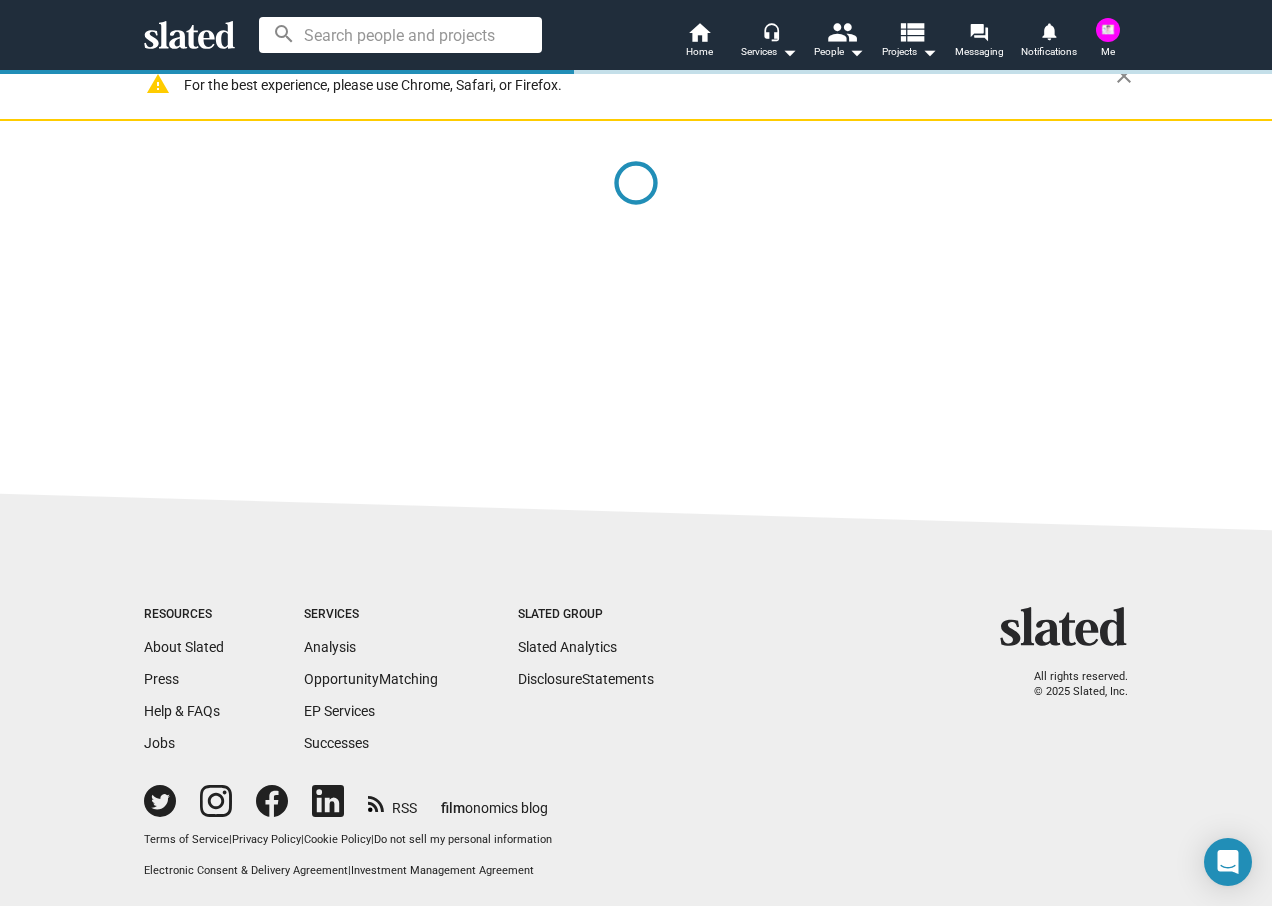 scroll, scrollTop: 0, scrollLeft: 0, axis: both 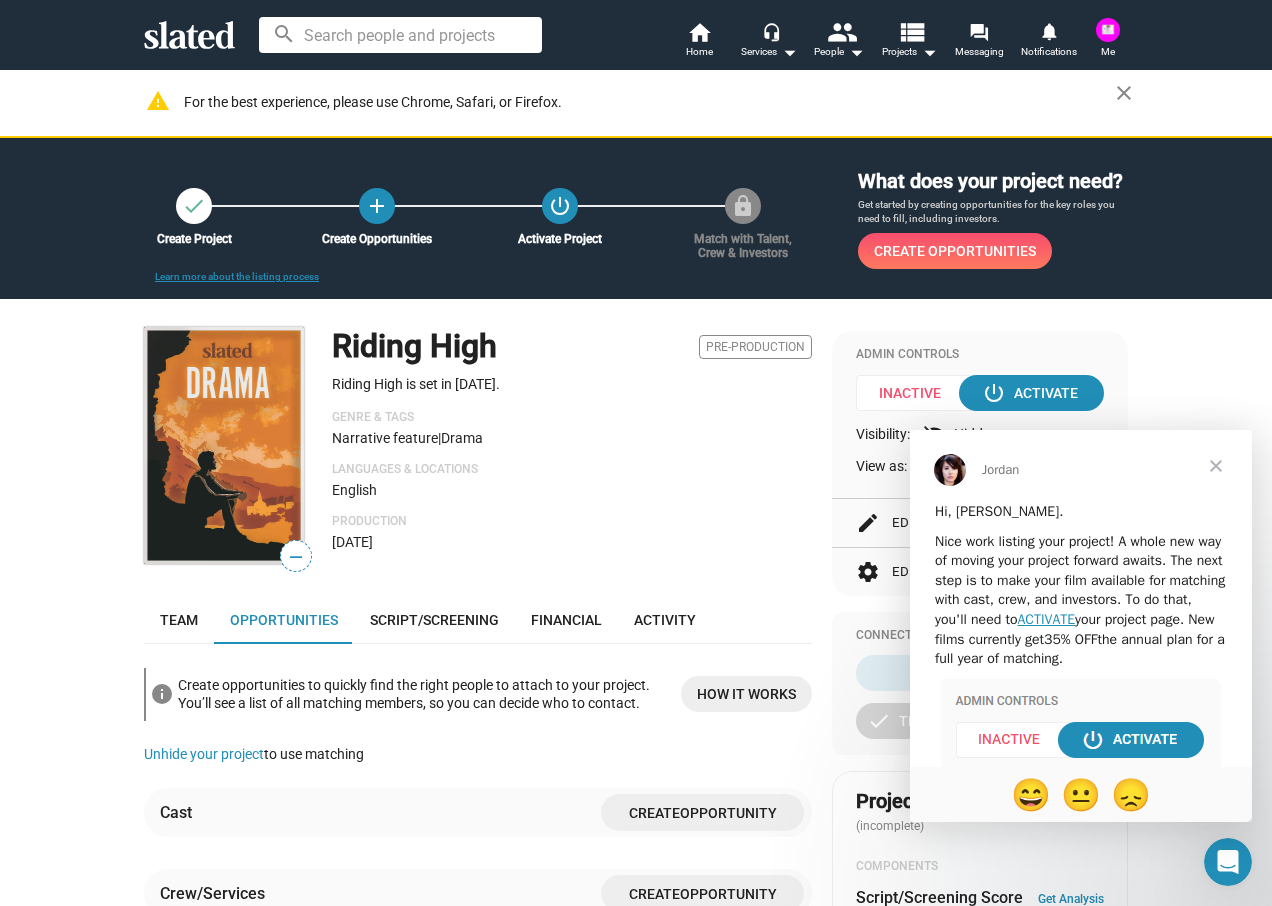 click at bounding box center [1081, 724] 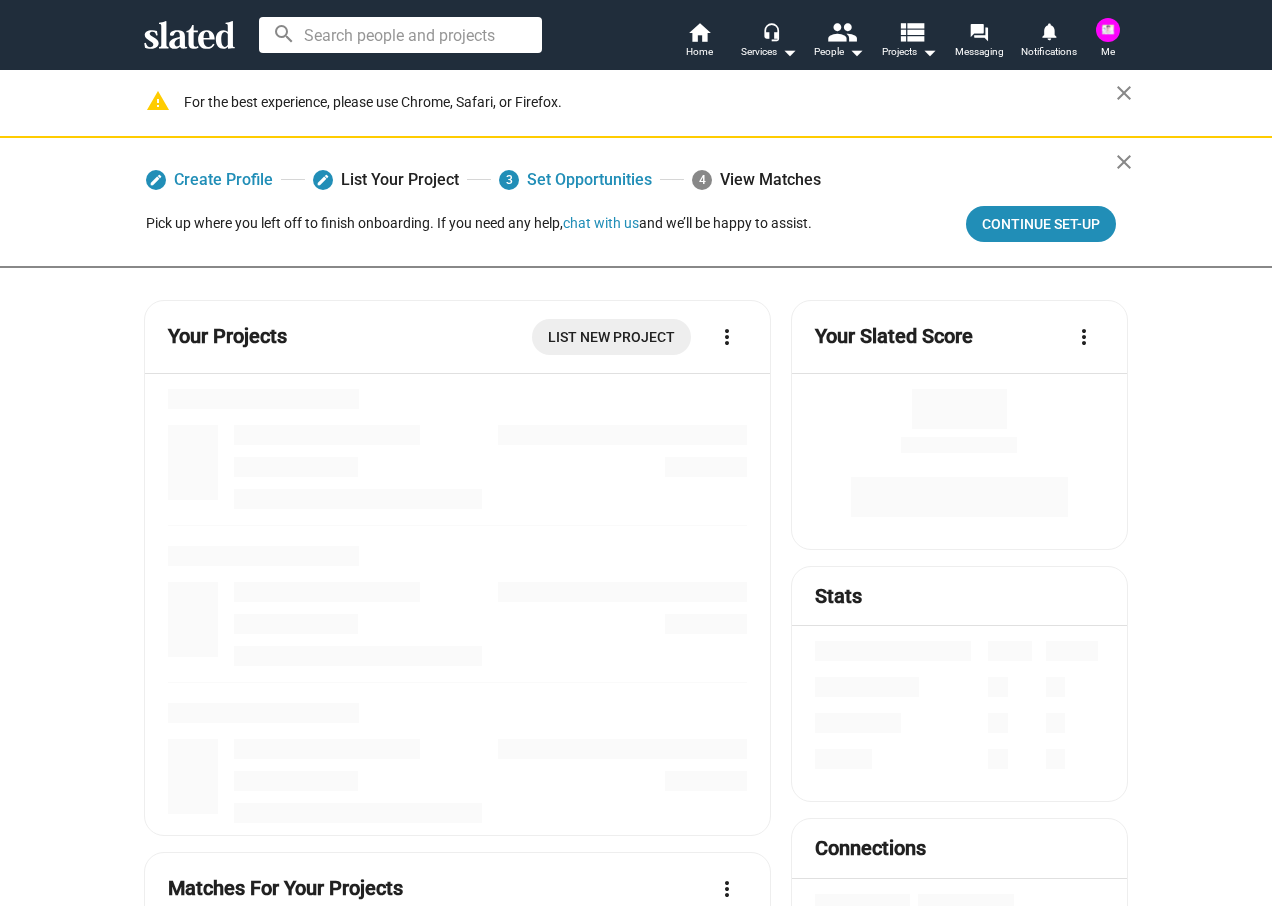 scroll, scrollTop: 0, scrollLeft: 0, axis: both 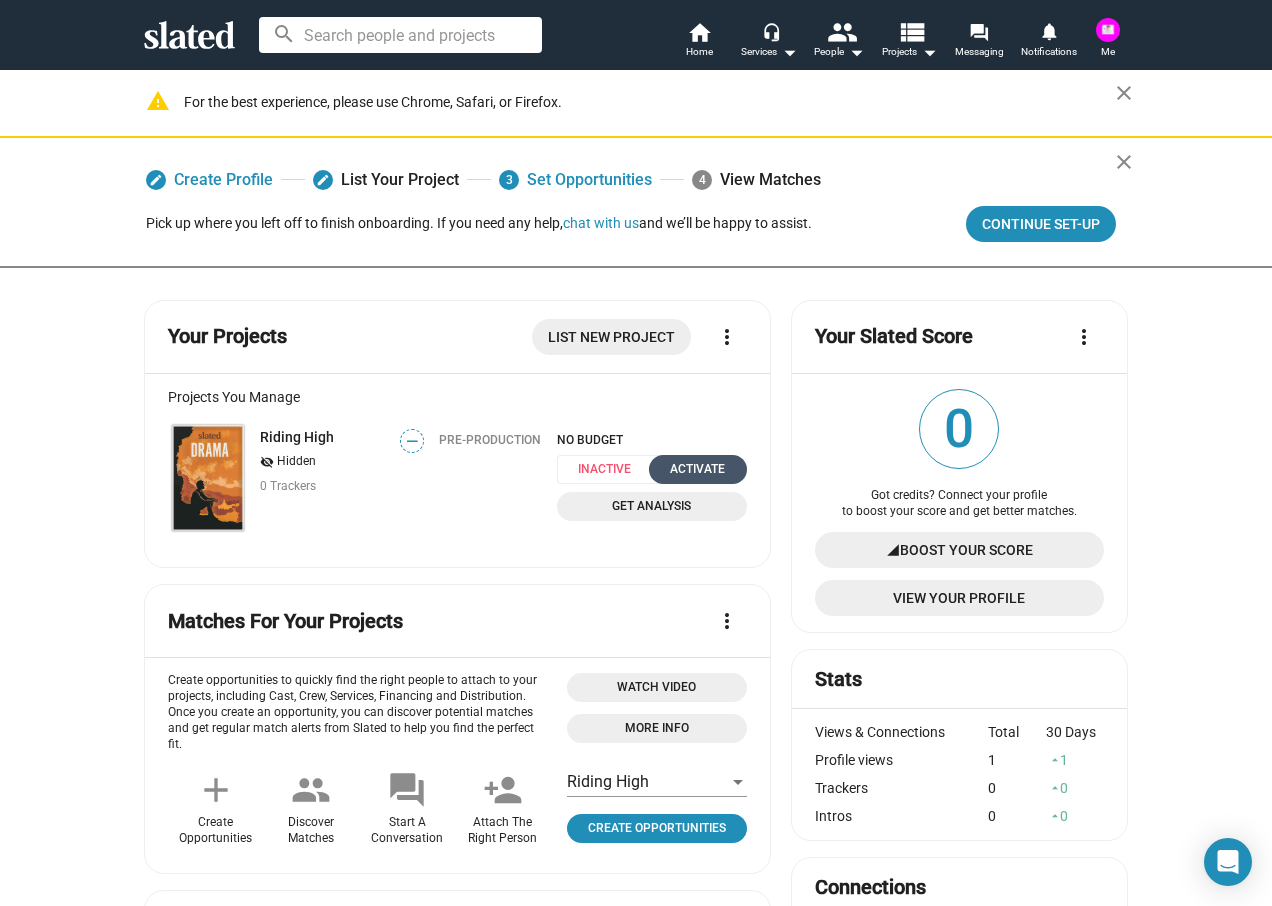 click on "Activate" 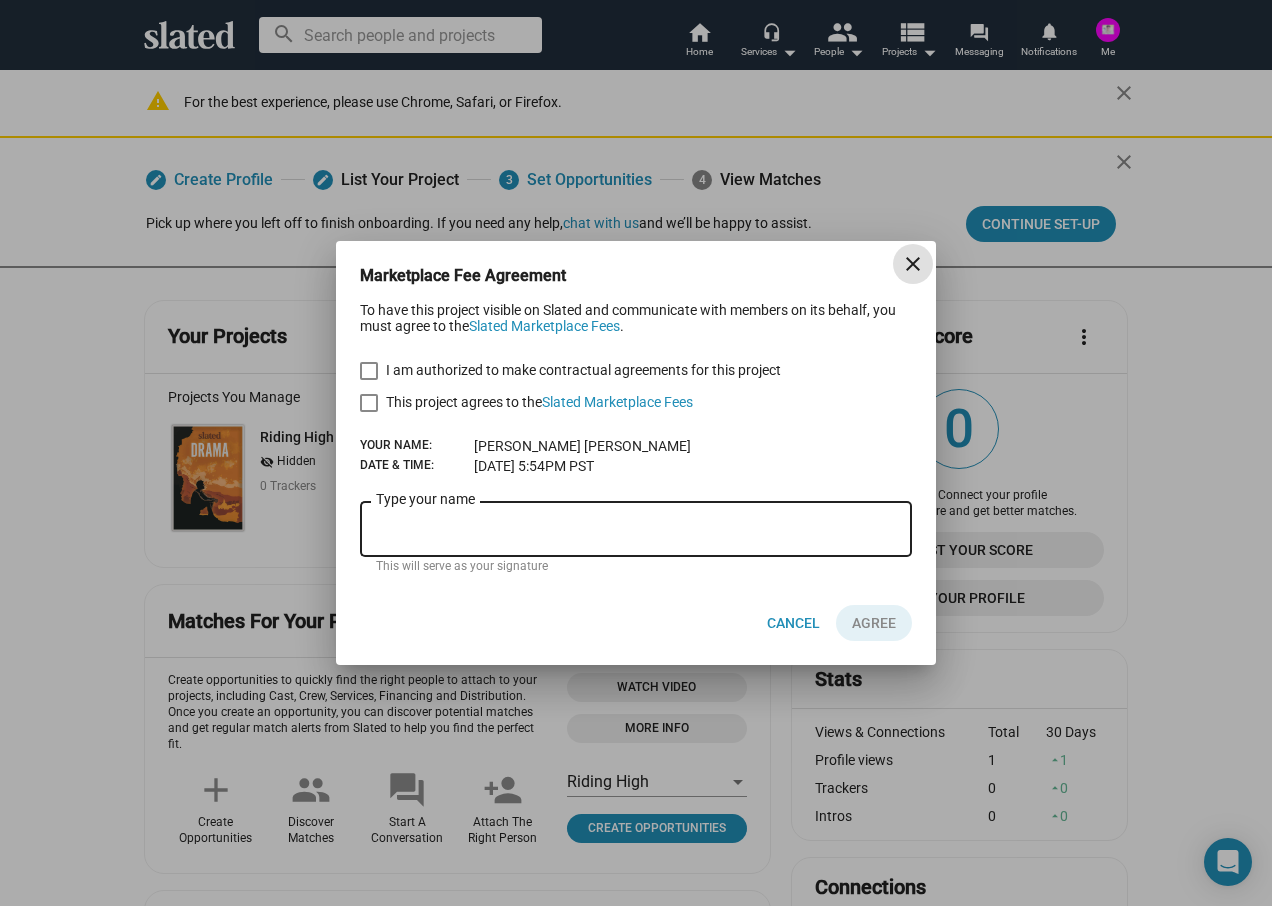click at bounding box center (369, 403) 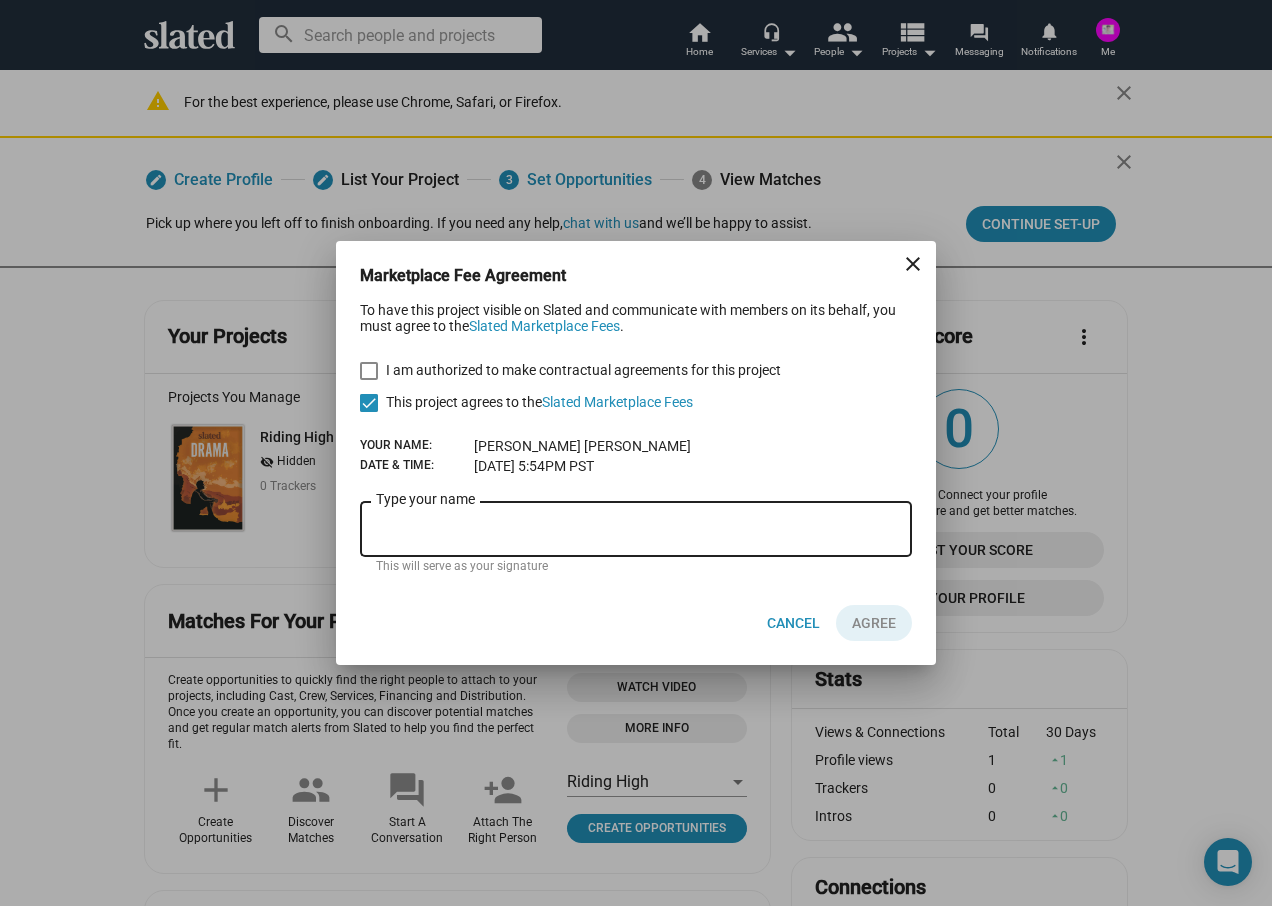 click on "Type your name" at bounding box center (636, 527) 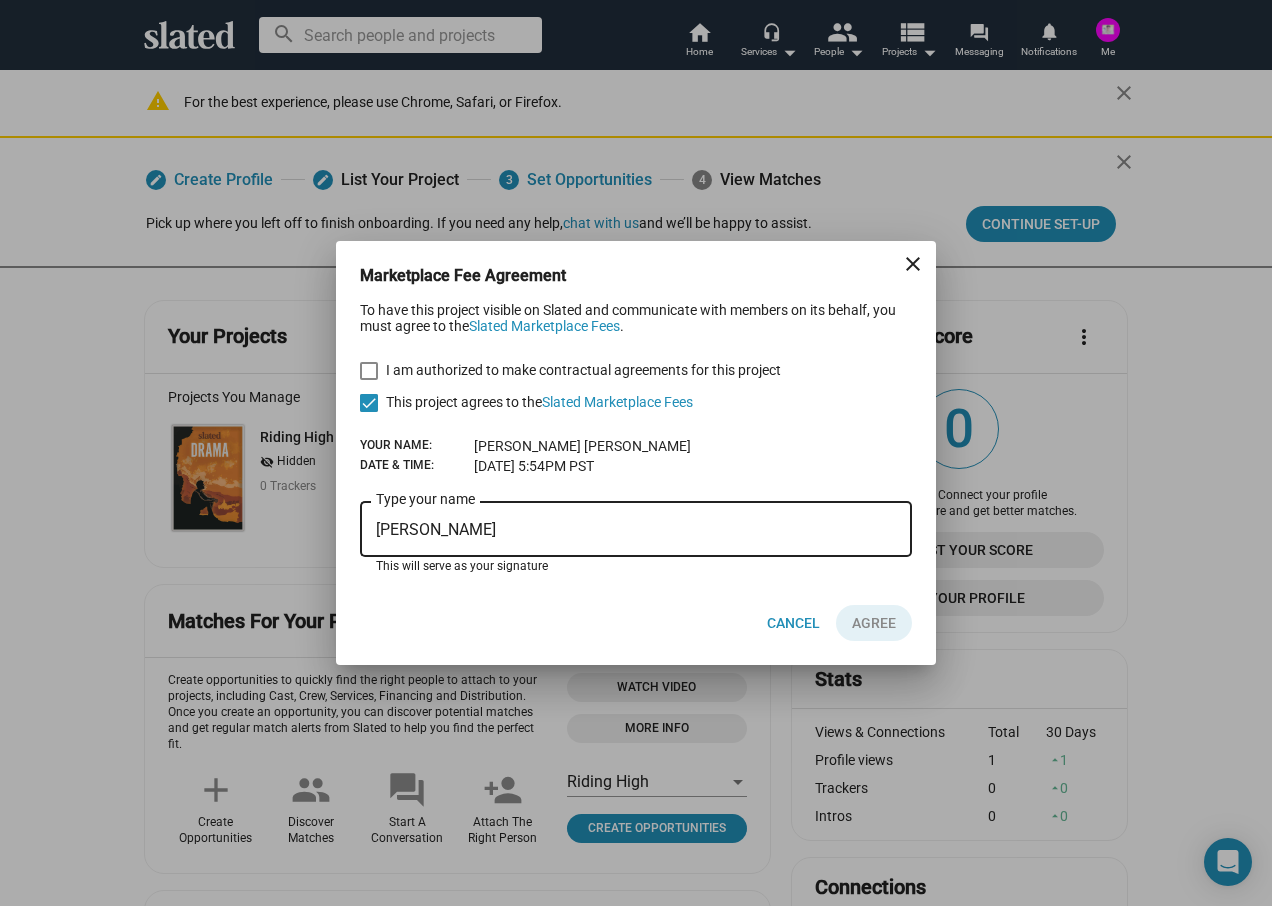 type on "[PERSON_NAME]" 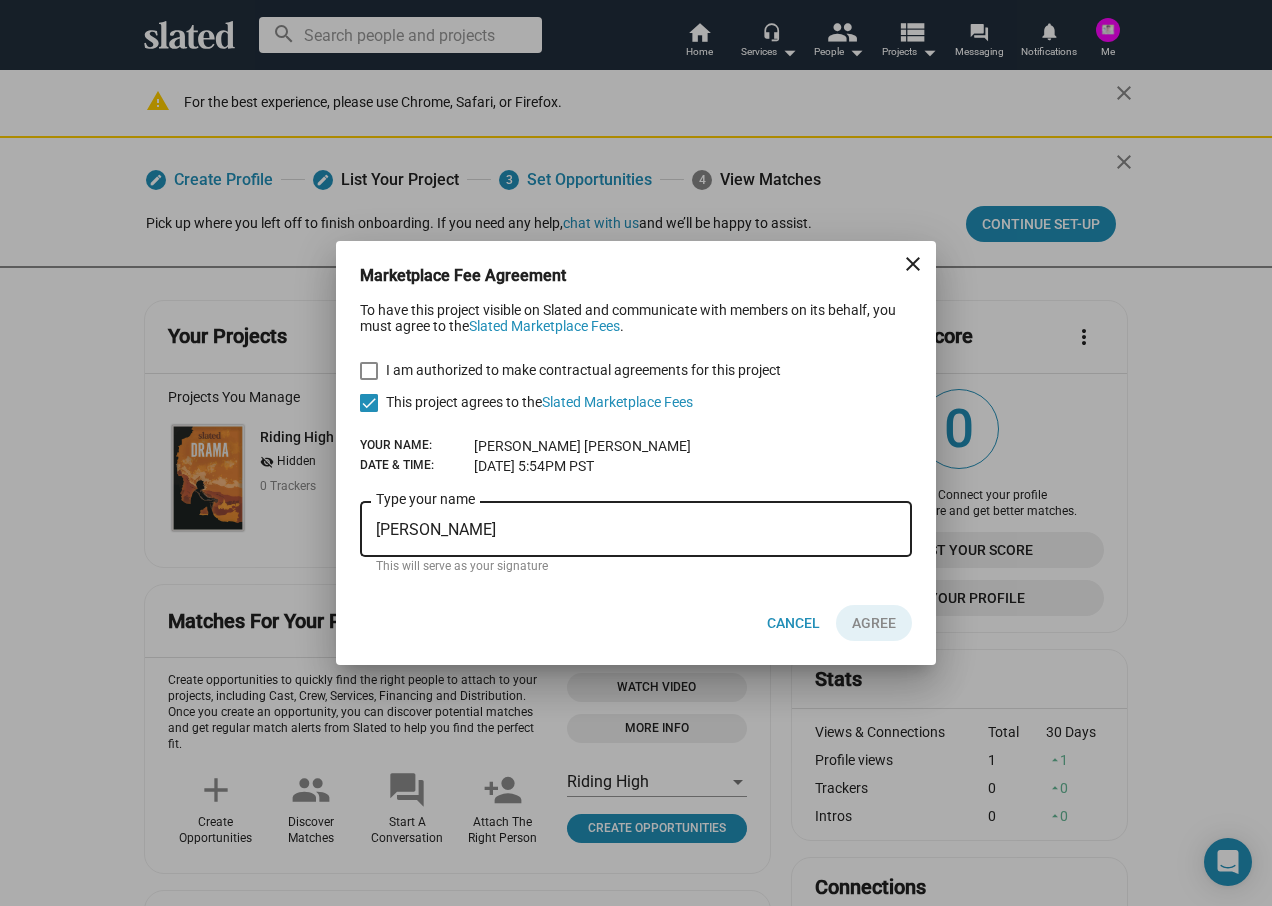 drag, startPoint x: 884, startPoint y: 623, endPoint x: 873, endPoint y: 622, distance: 11.045361 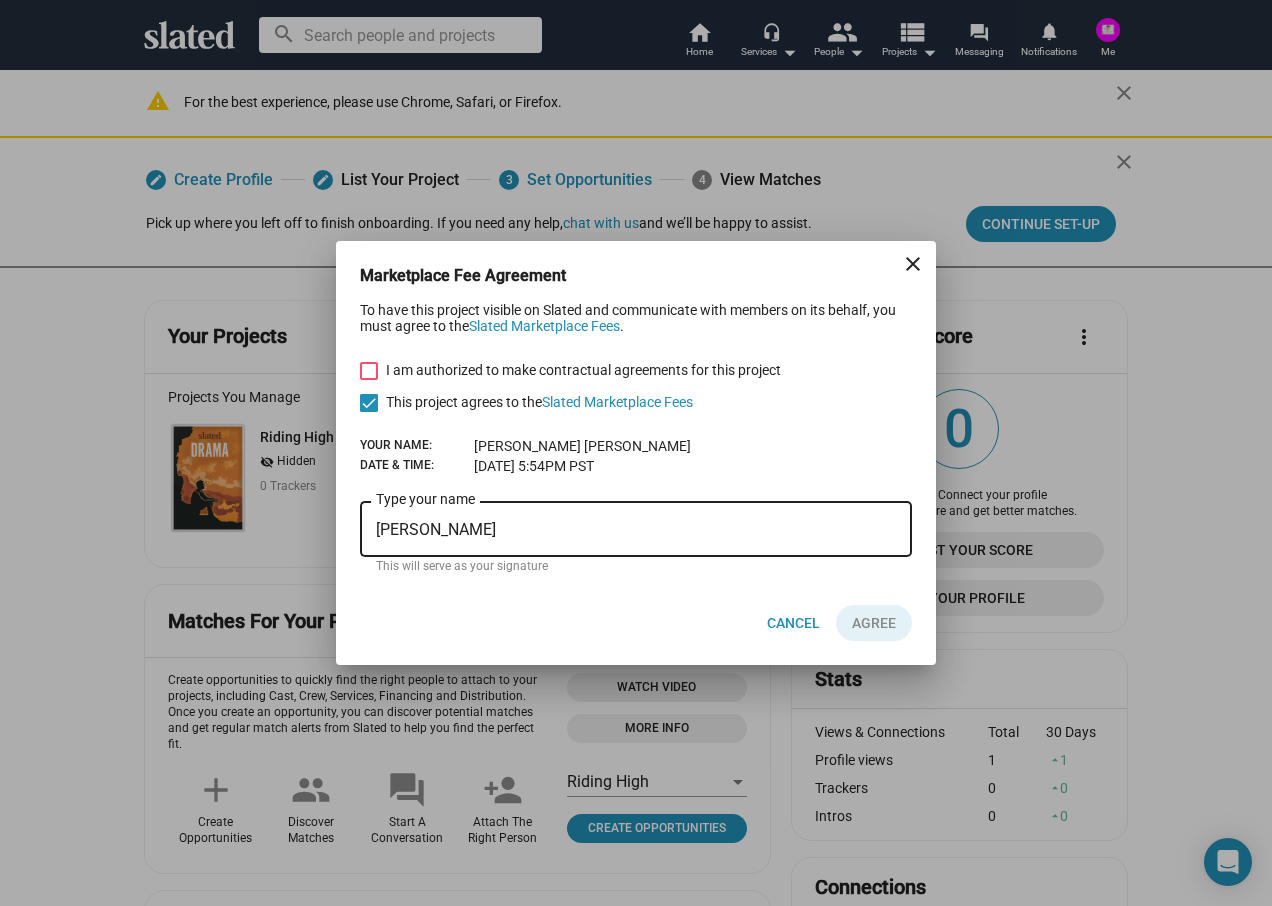 click at bounding box center (369, 371) 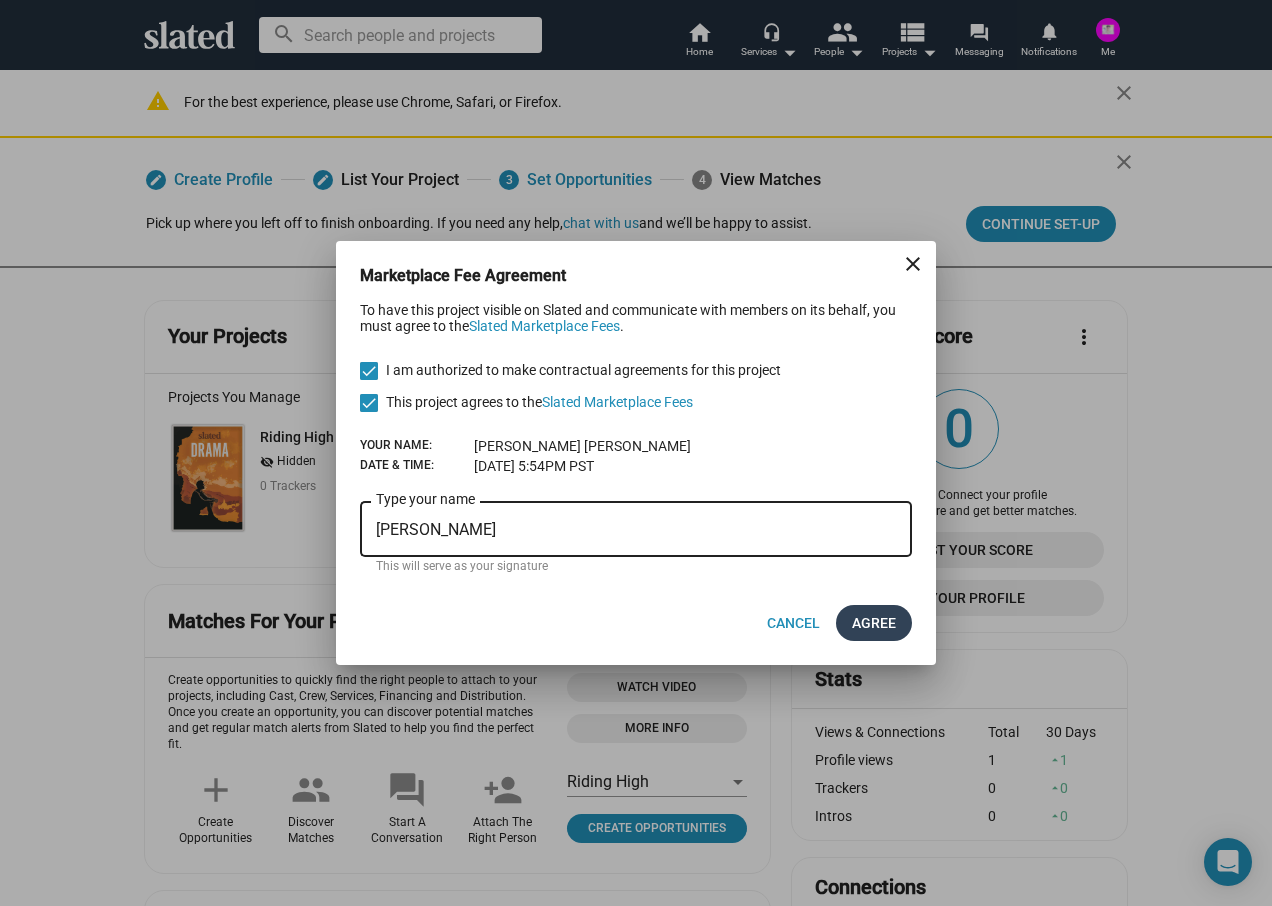 click on "AGREE" at bounding box center [874, 623] 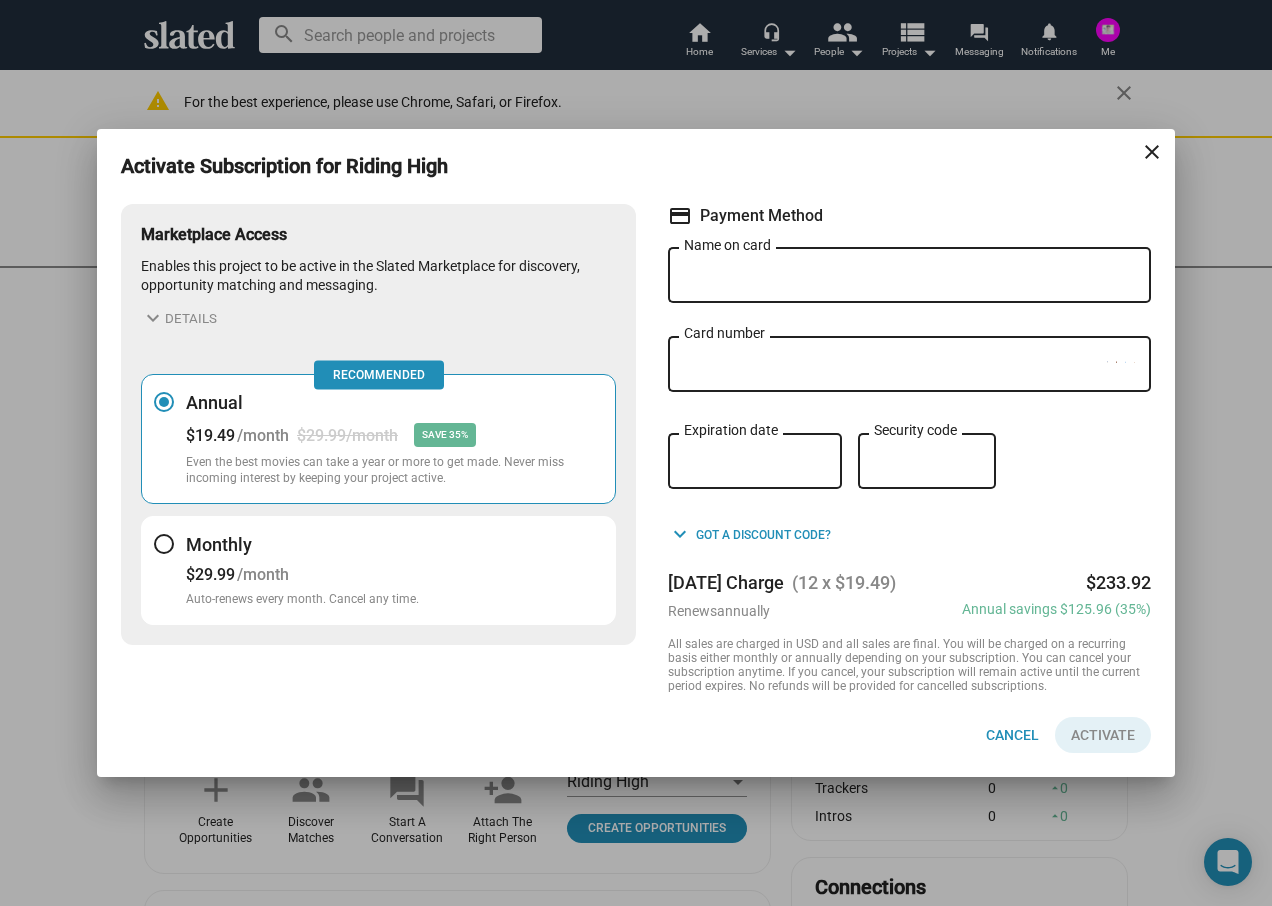 click on "close" at bounding box center (1152, 152) 